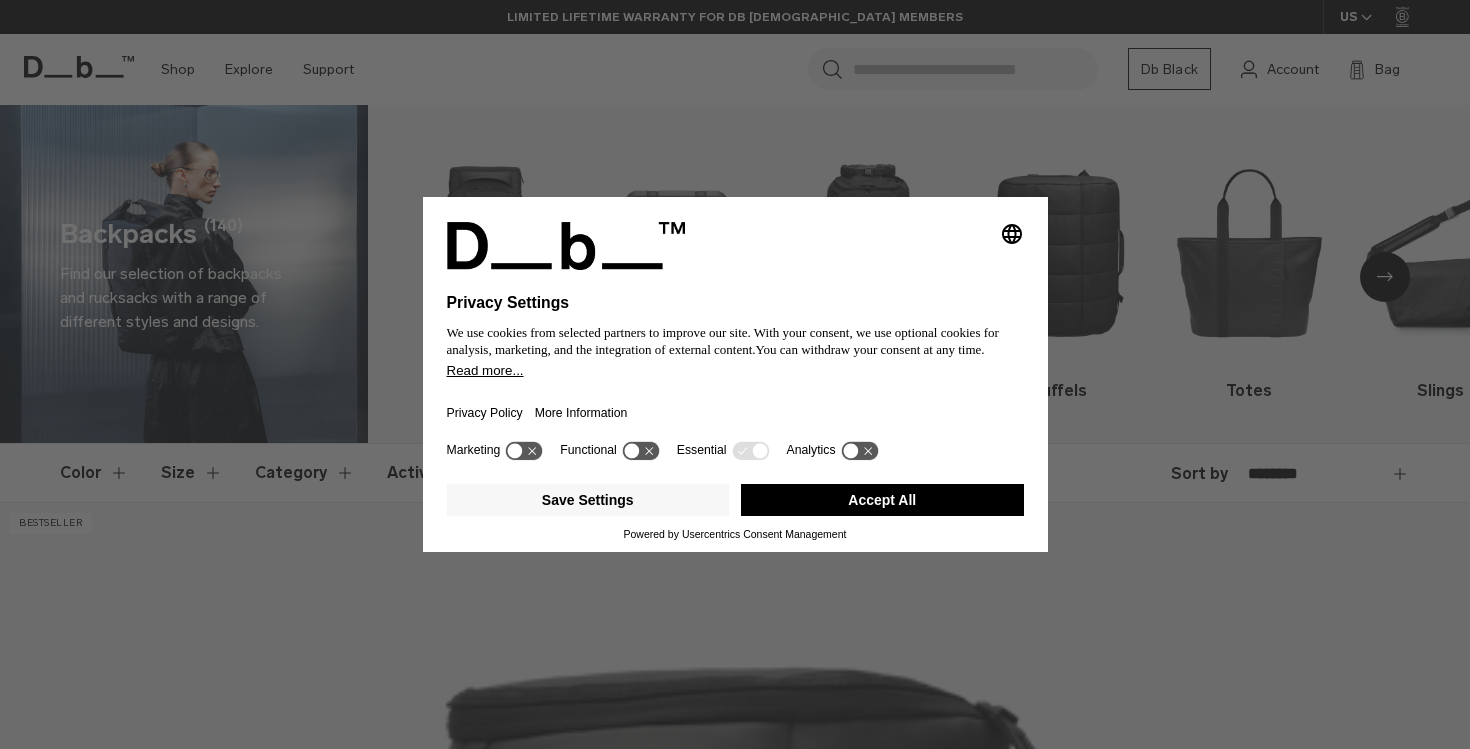 scroll, scrollTop: 0, scrollLeft: 0, axis: both 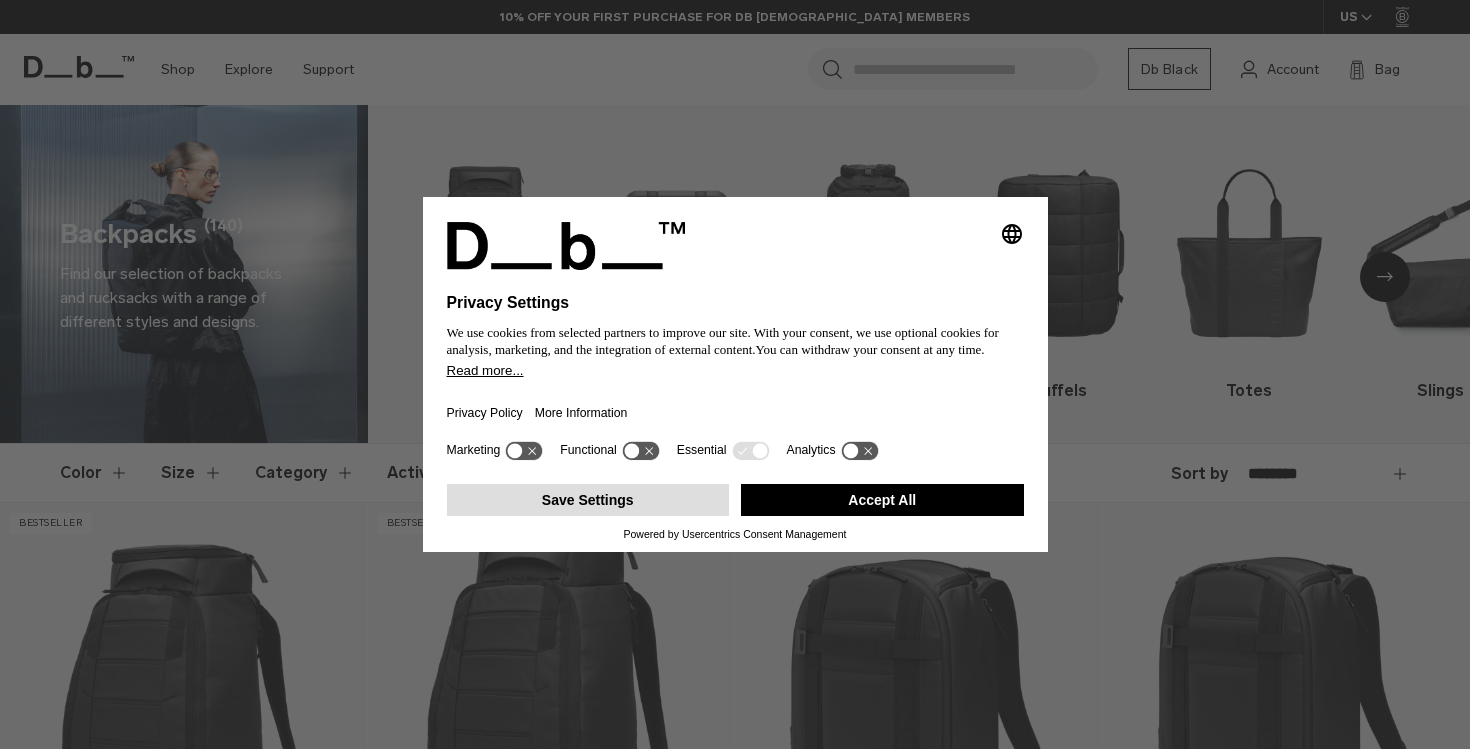 click on "Save Settings" at bounding box center [588, 500] 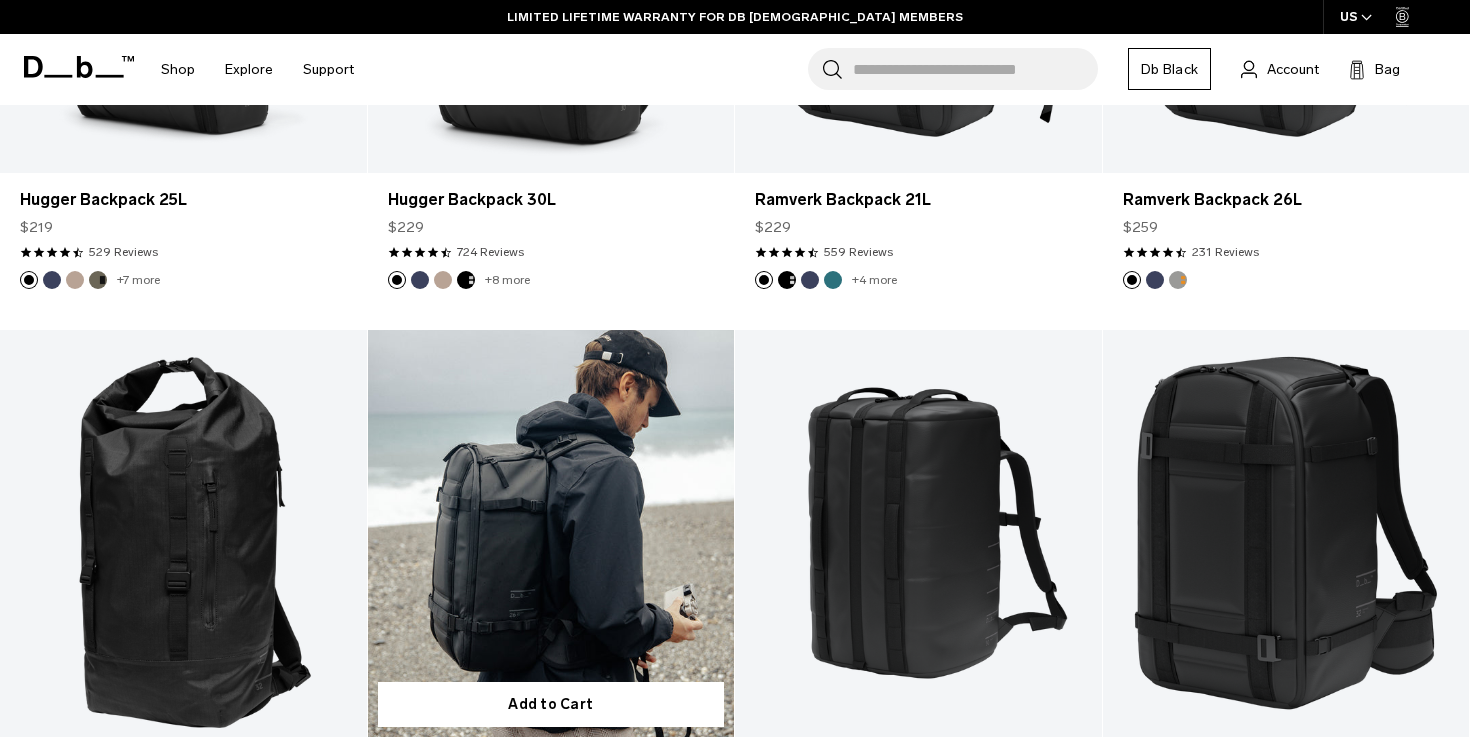 scroll, scrollTop: 0, scrollLeft: 0, axis: both 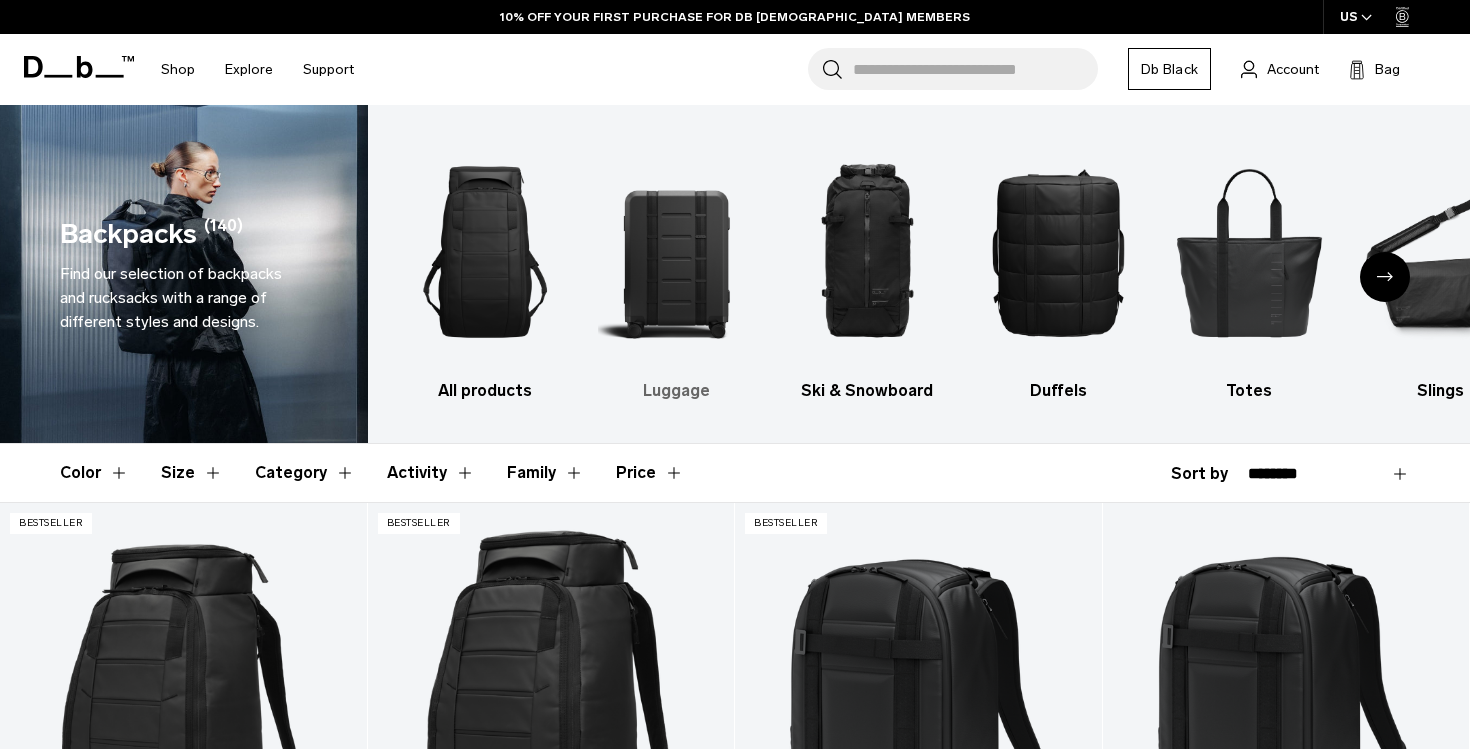 click at bounding box center [676, 252] 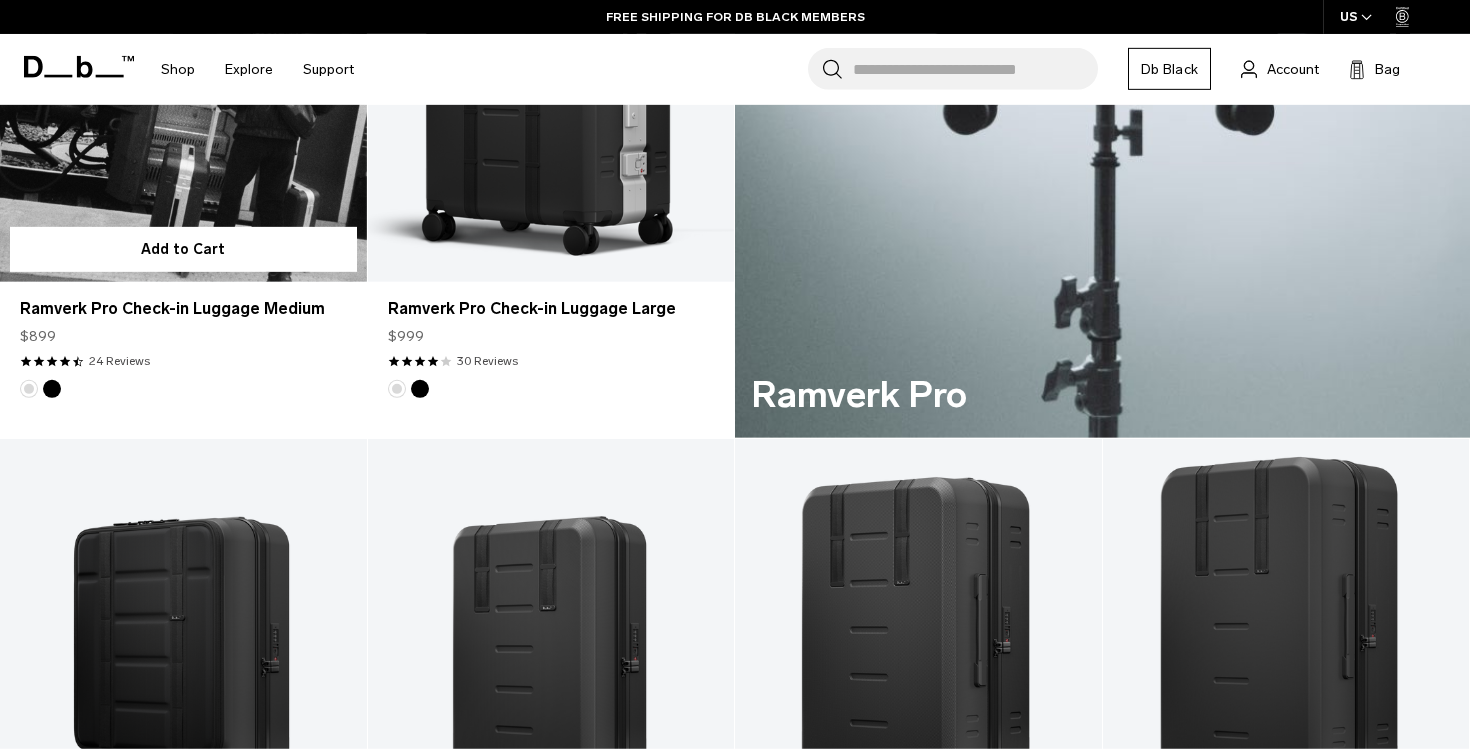 scroll, scrollTop: 1117, scrollLeft: 0, axis: vertical 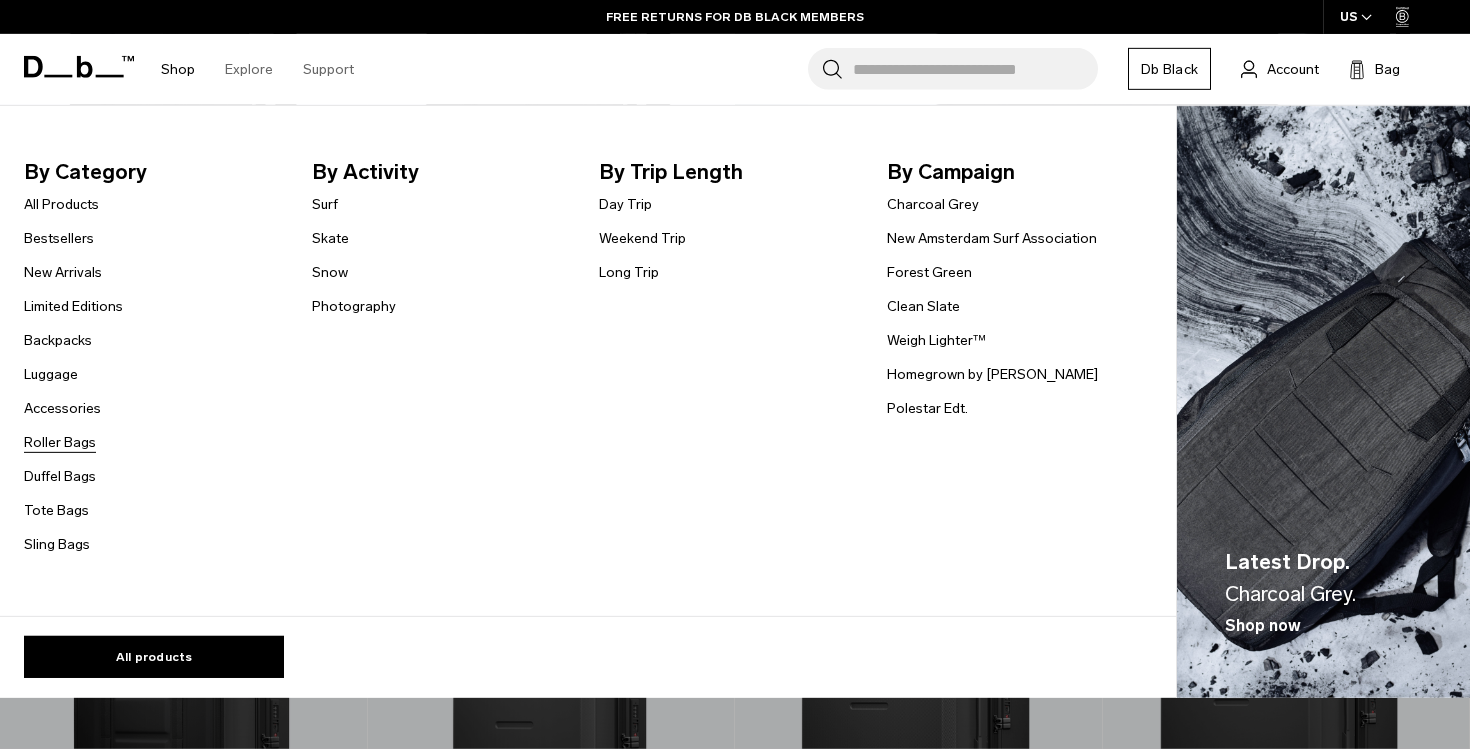click on "Roller Bags" at bounding box center [60, 442] 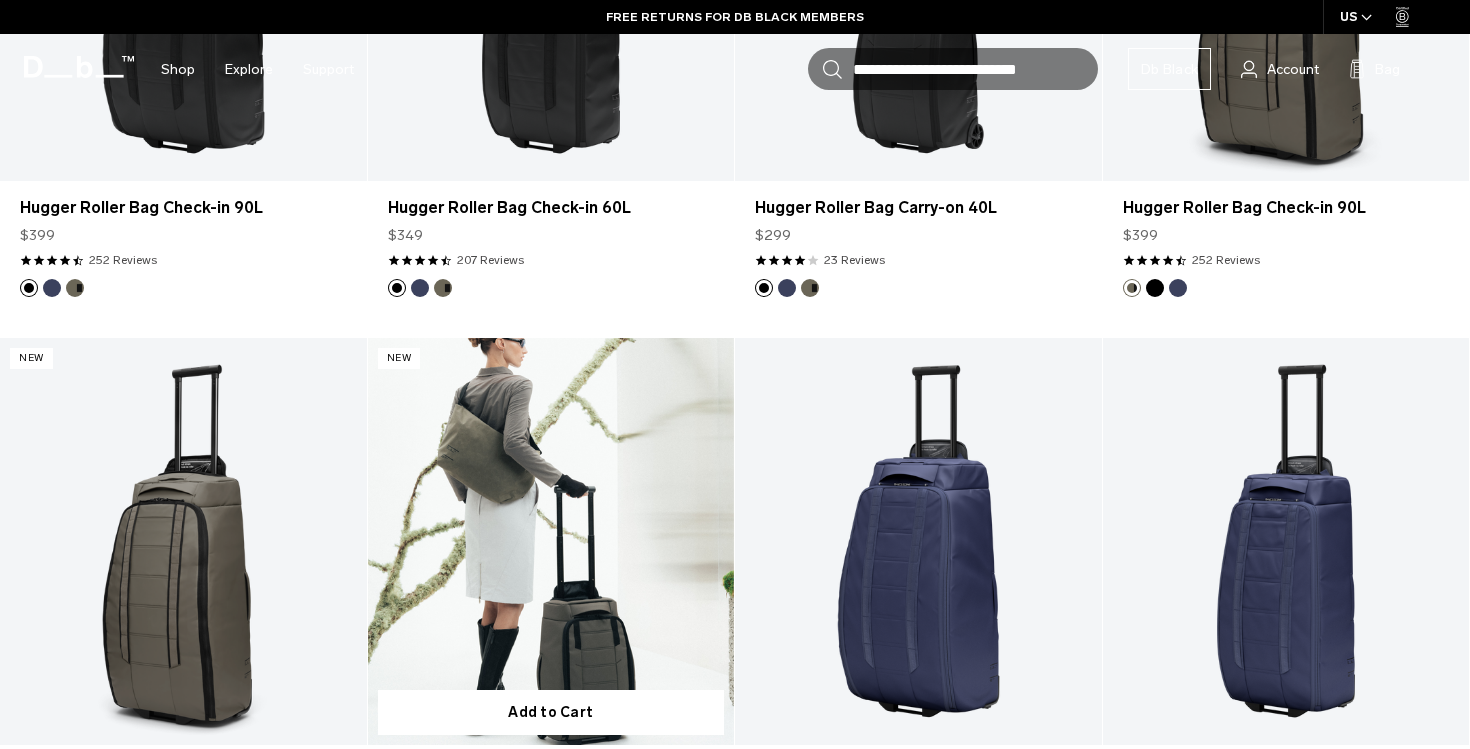scroll, scrollTop: 602, scrollLeft: 0, axis: vertical 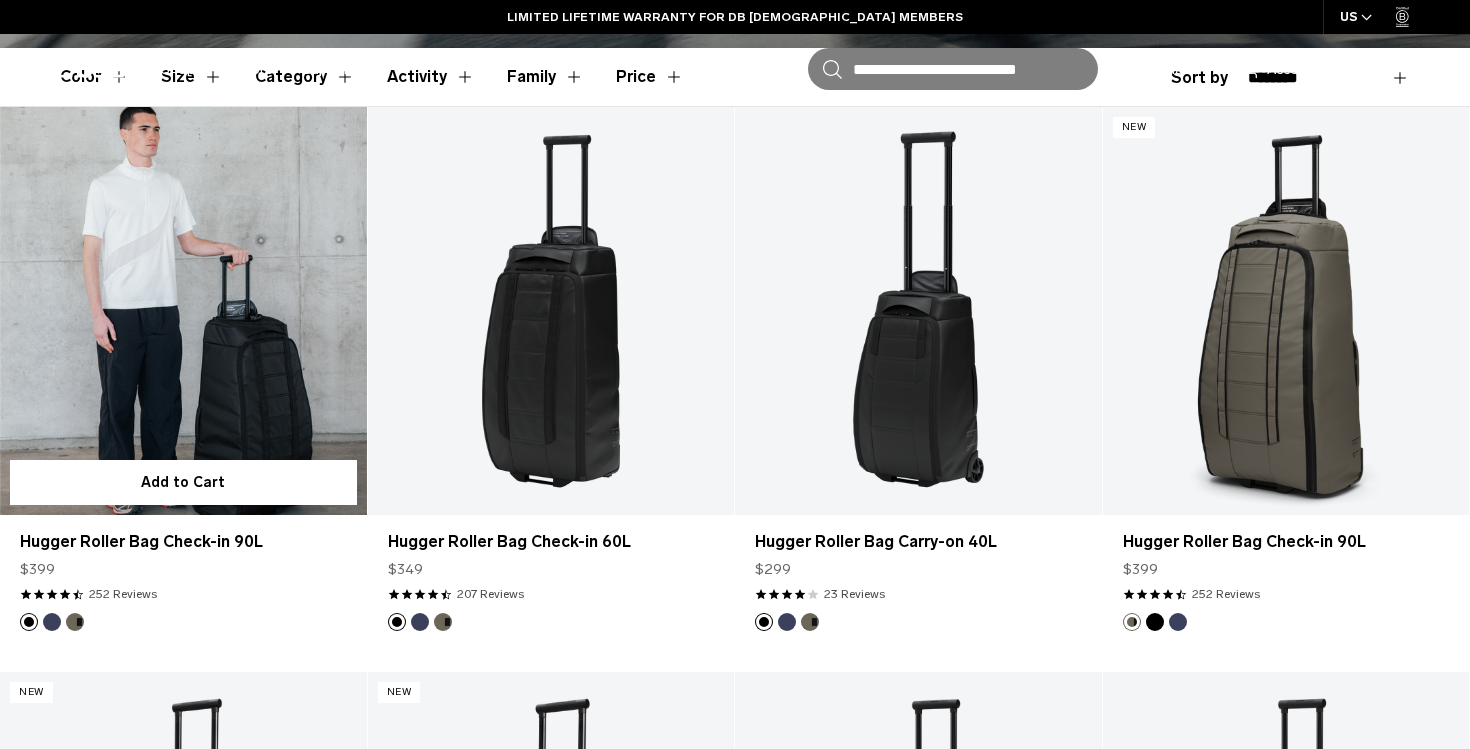 click at bounding box center [75, 622] 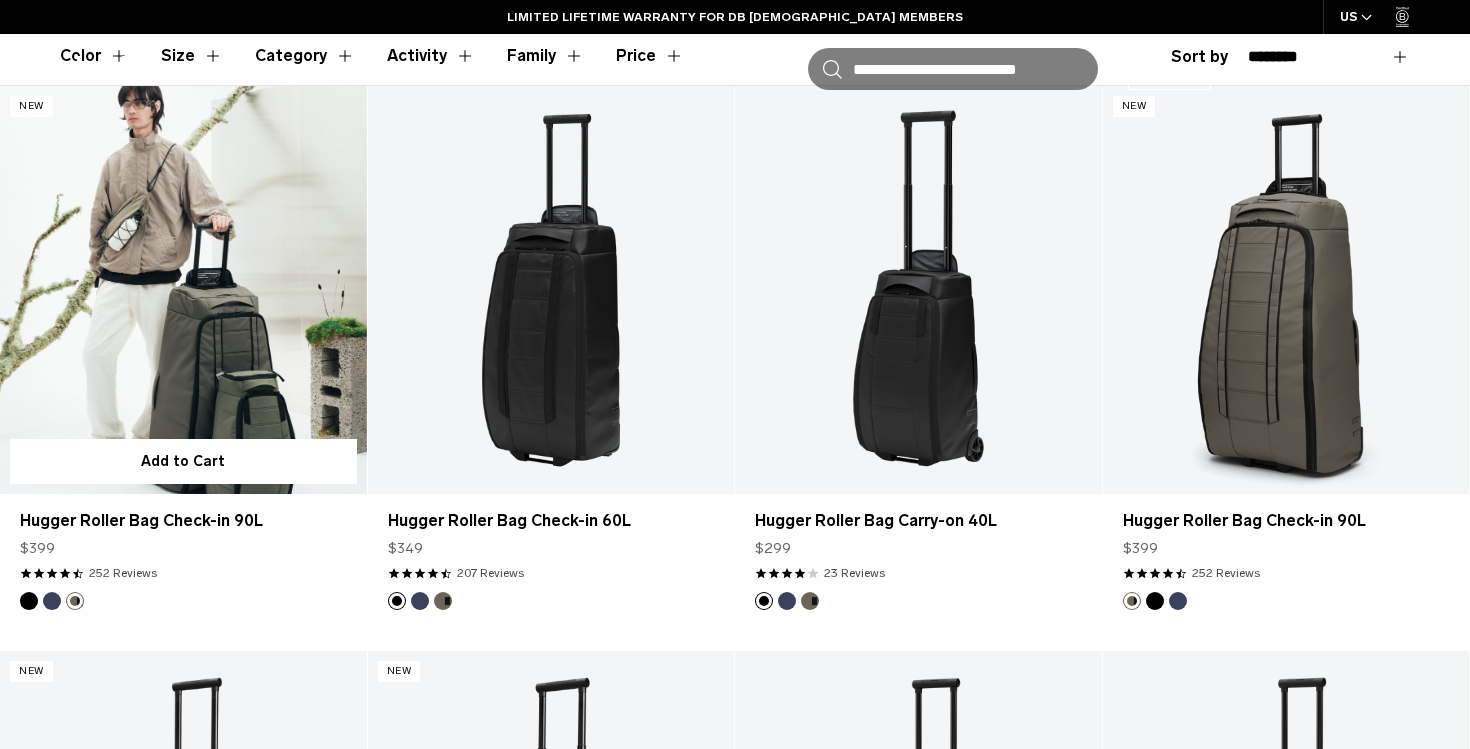 scroll, scrollTop: 626, scrollLeft: 0, axis: vertical 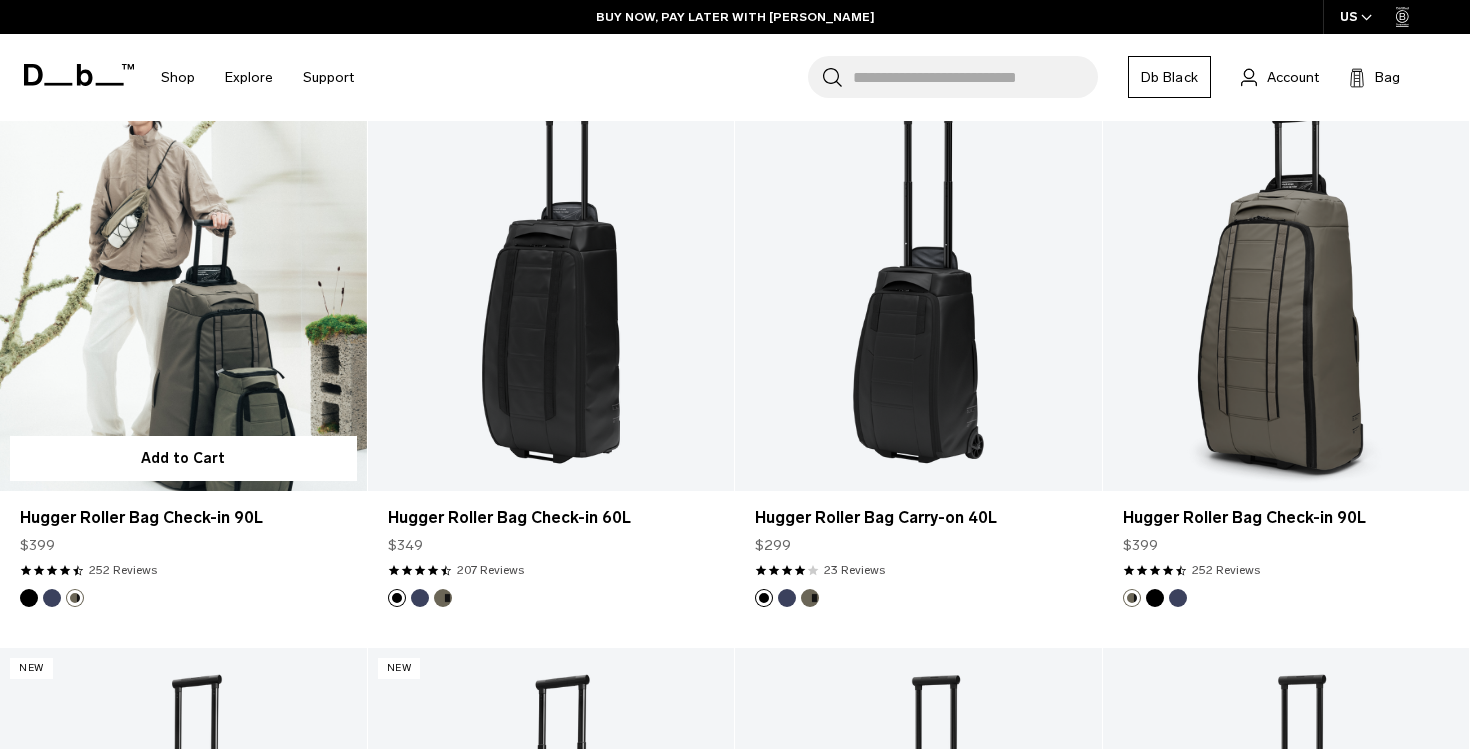 click at bounding box center (52, 598) 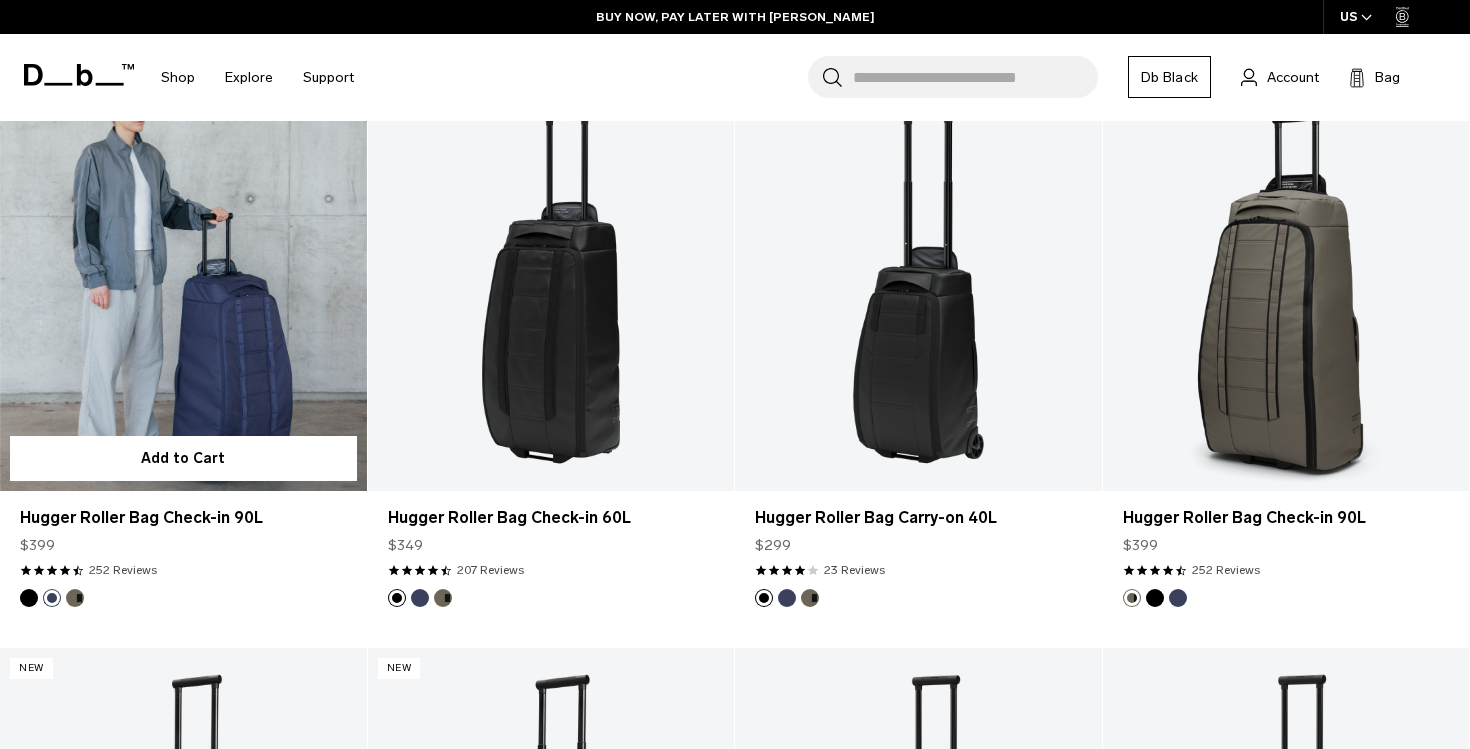 click at bounding box center (29, 598) 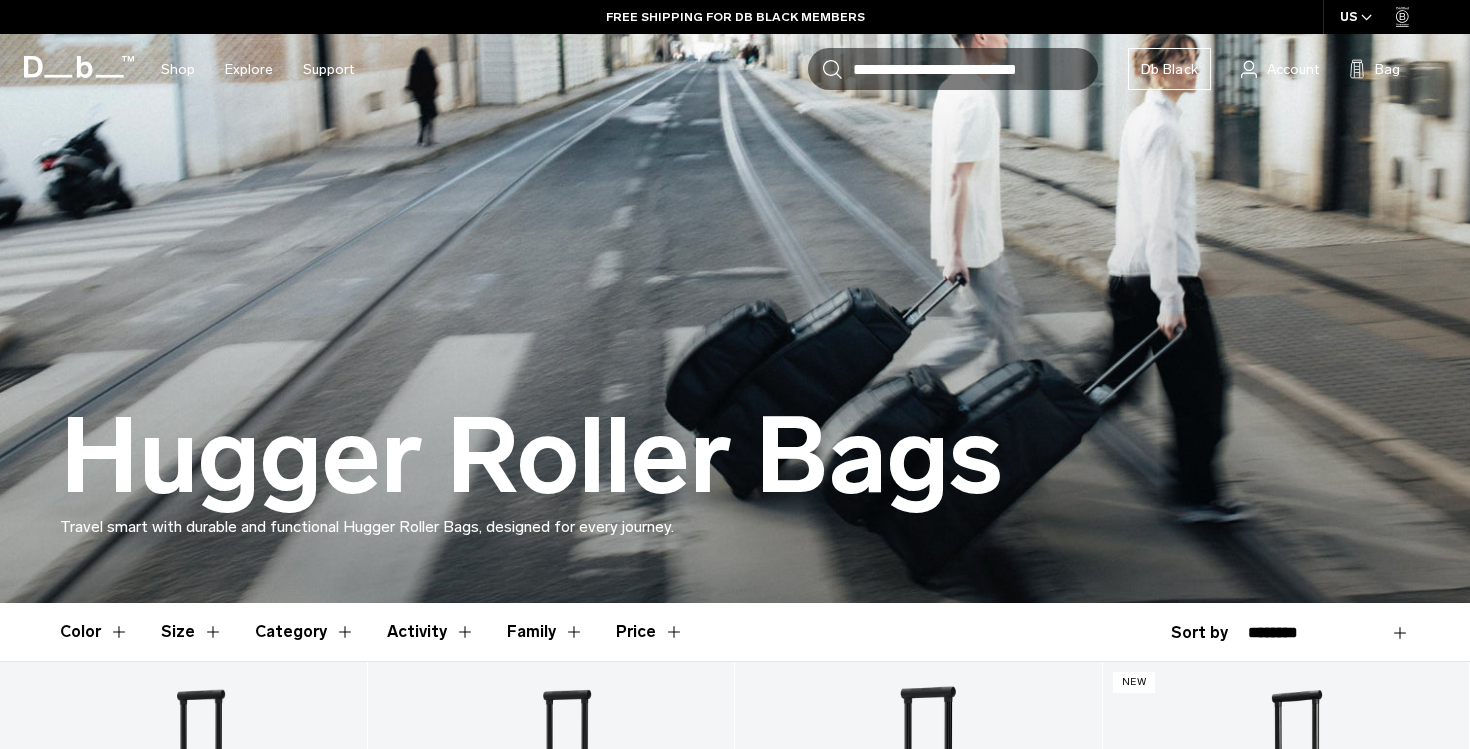 scroll, scrollTop: 0, scrollLeft: 0, axis: both 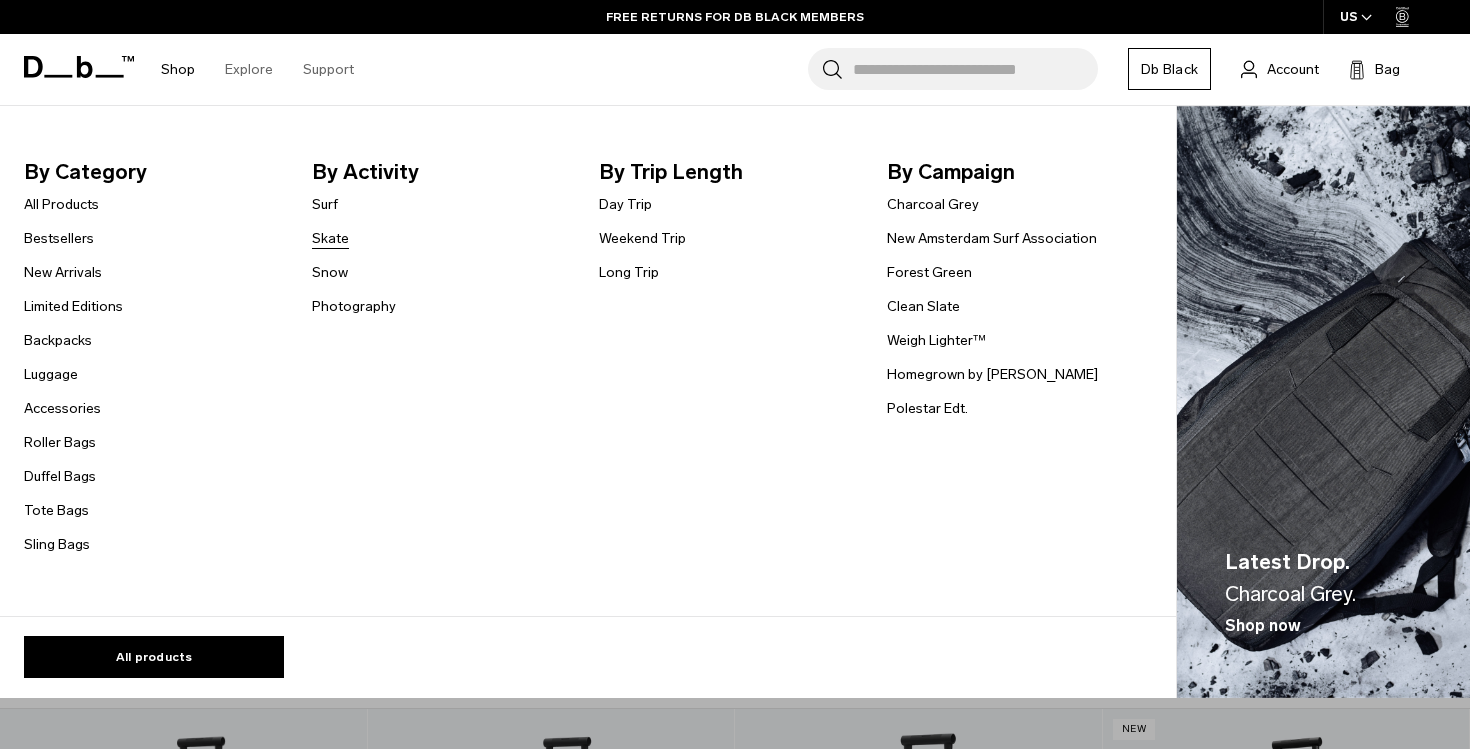 click on "Skate" at bounding box center [330, 238] 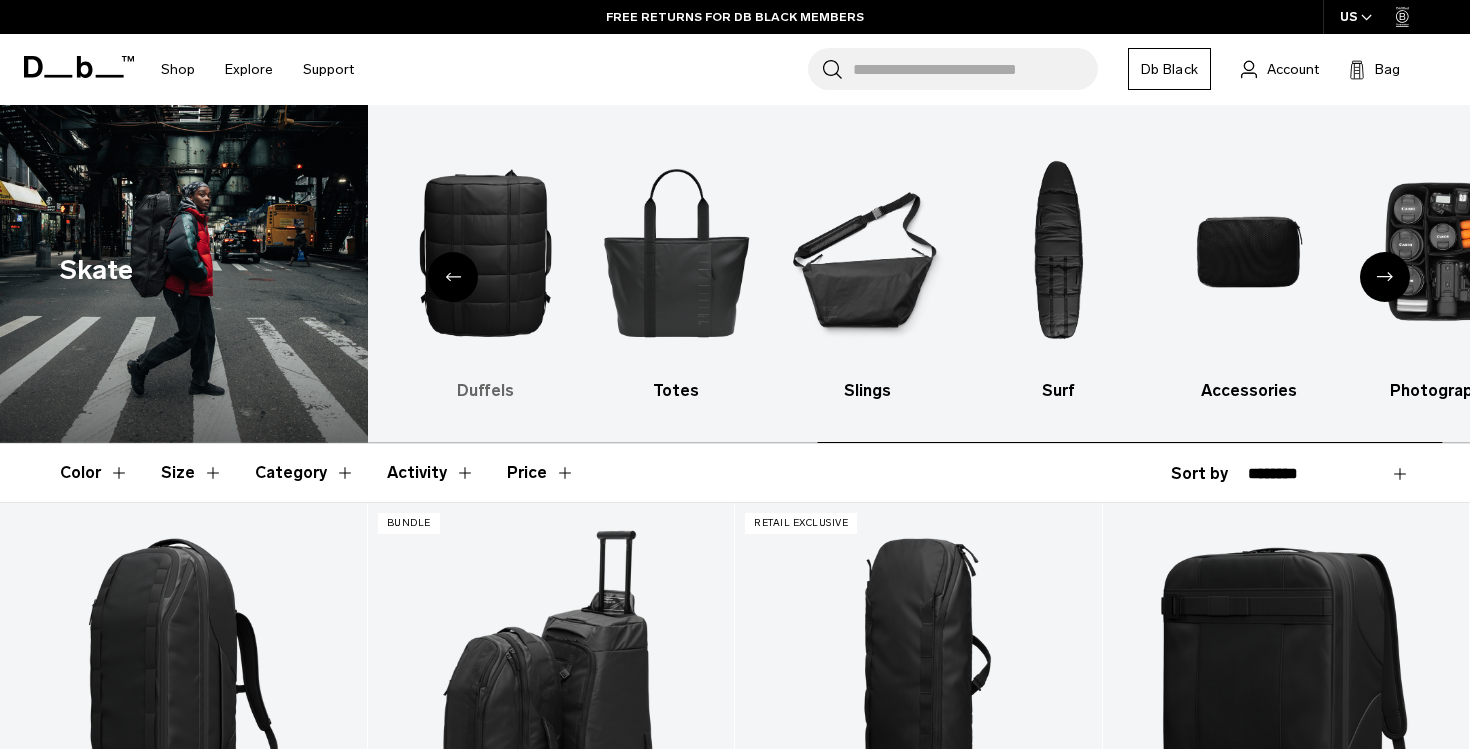 scroll, scrollTop: 1, scrollLeft: 0, axis: vertical 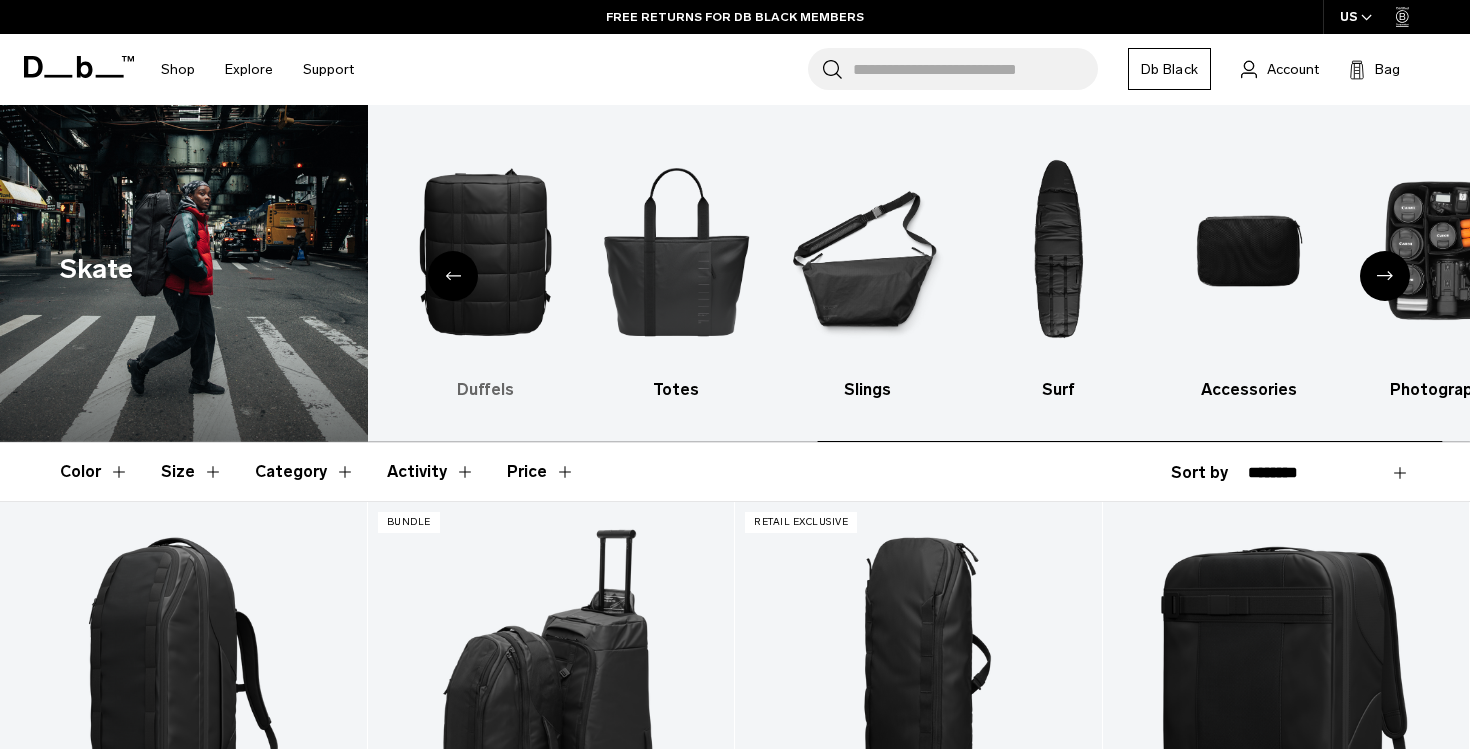 click at bounding box center (676, 251) 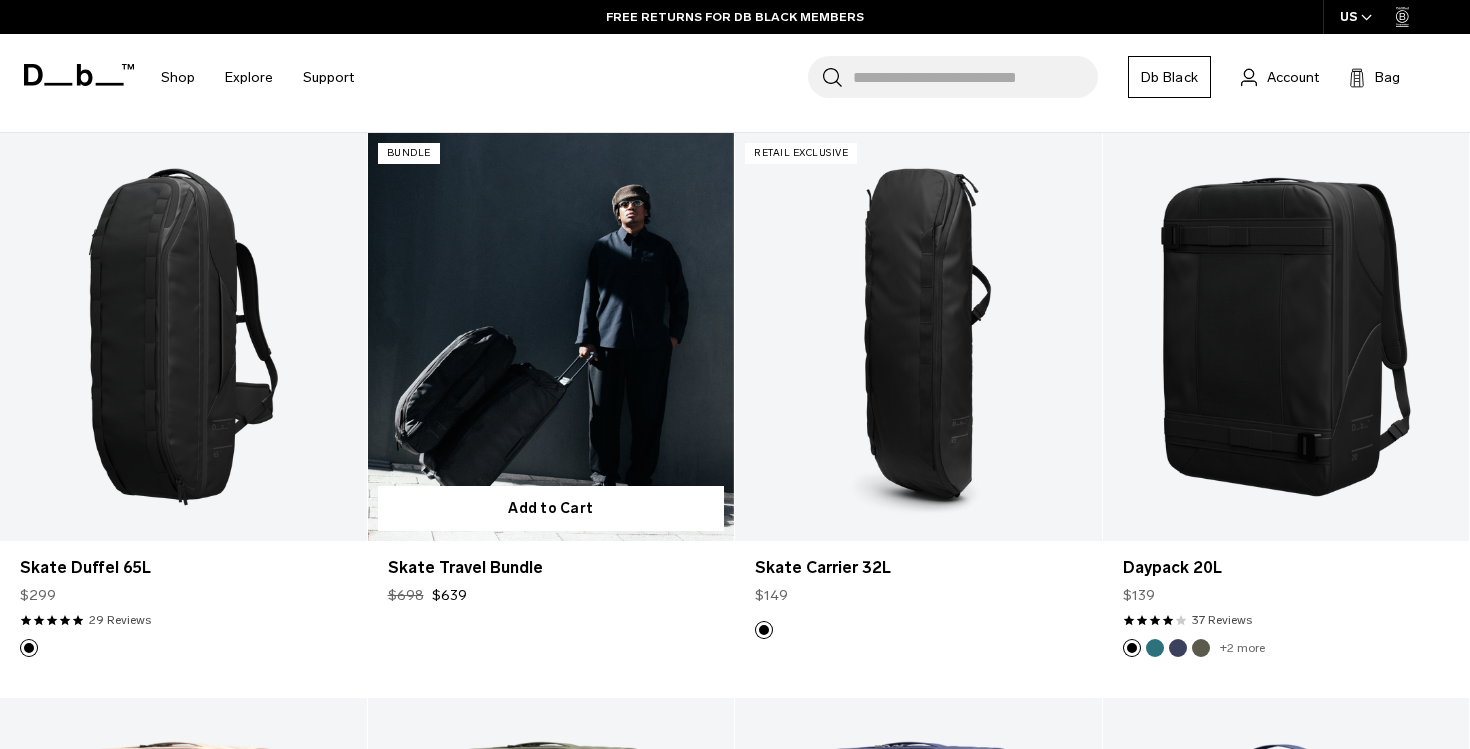 scroll, scrollTop: 373, scrollLeft: 0, axis: vertical 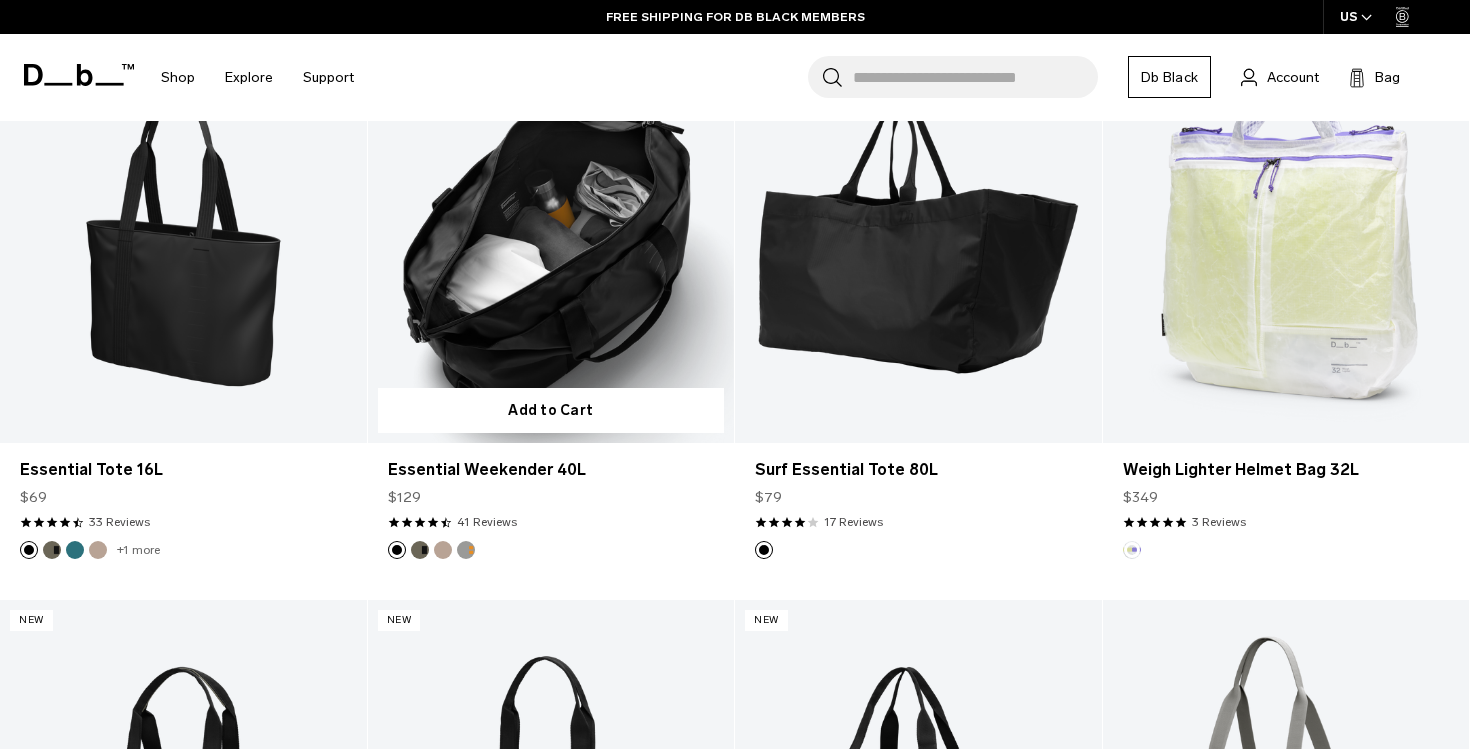 click at bounding box center [420, 550] 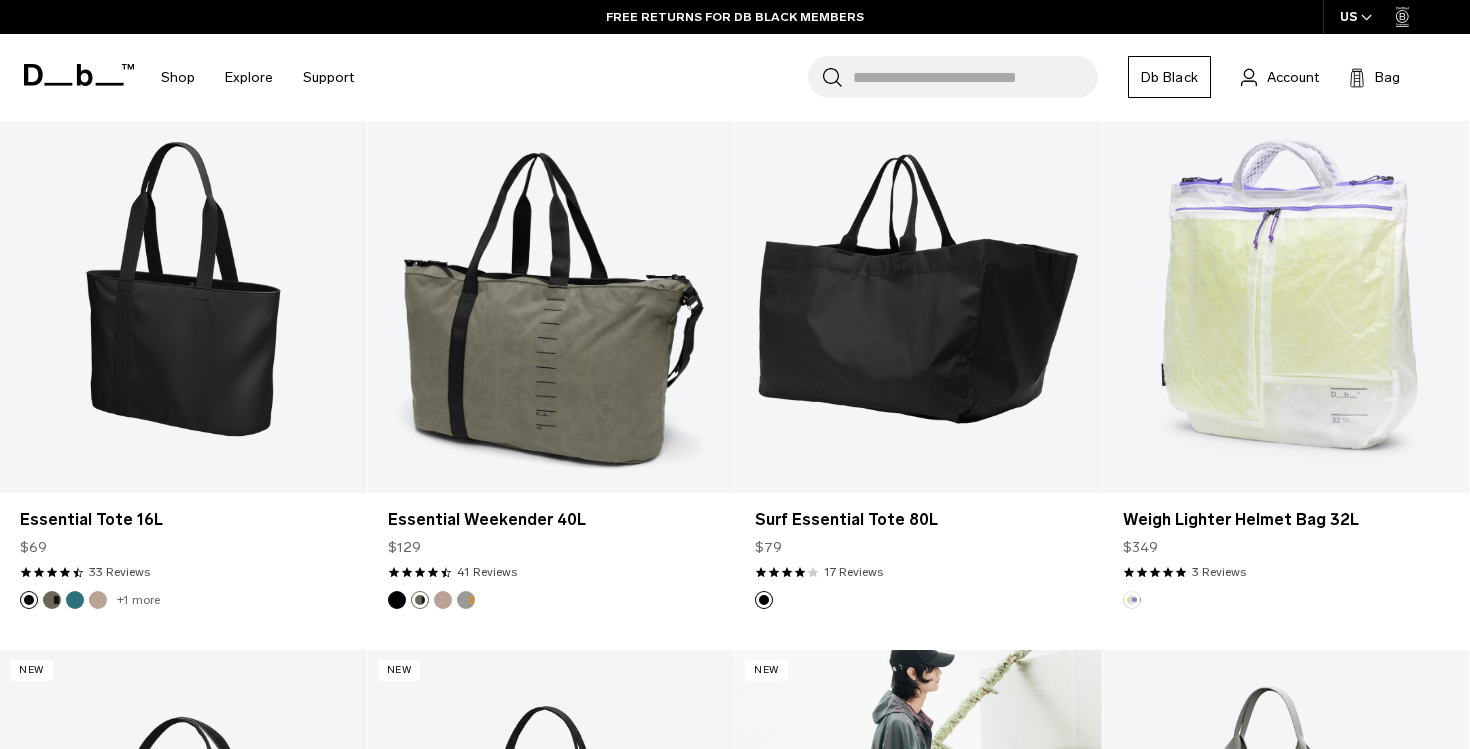 scroll, scrollTop: 414, scrollLeft: 0, axis: vertical 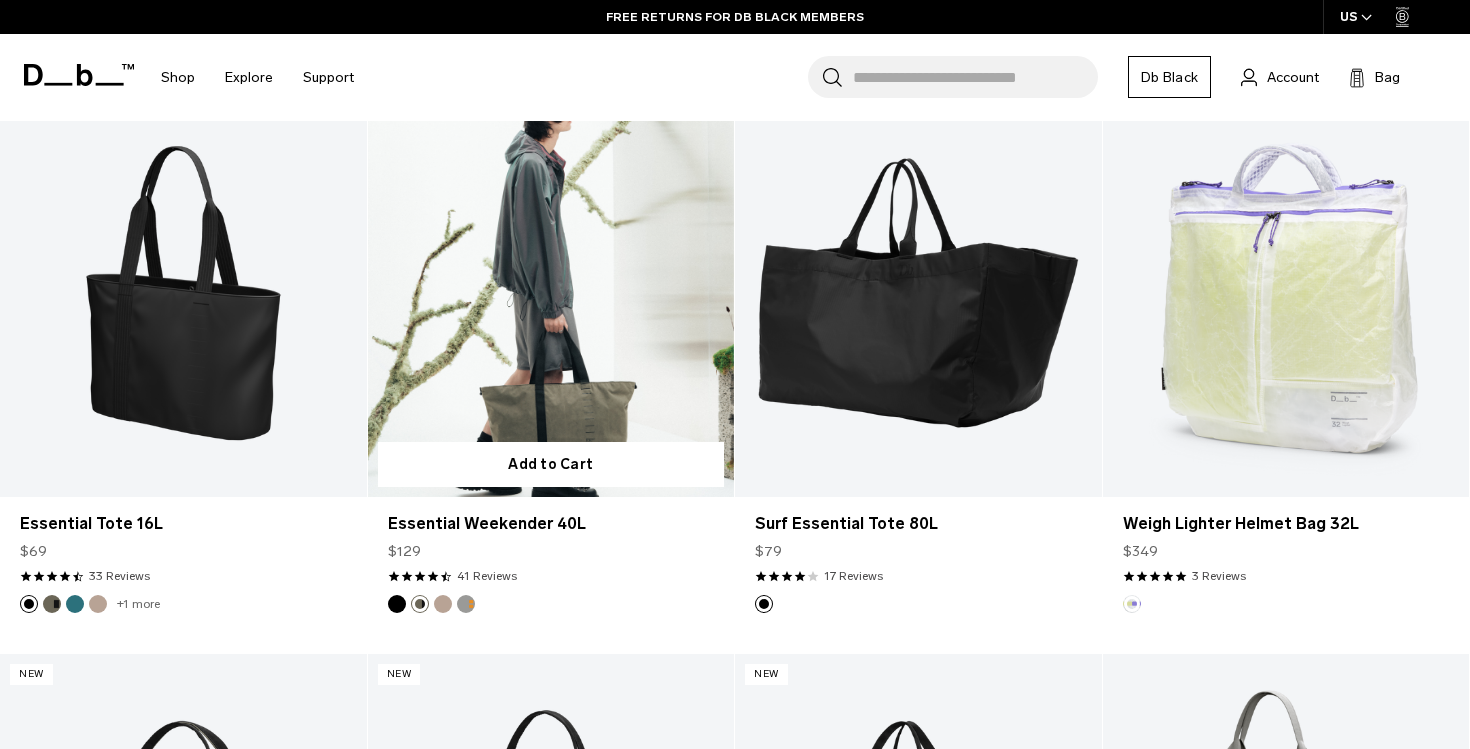click at bounding box center (397, 604) 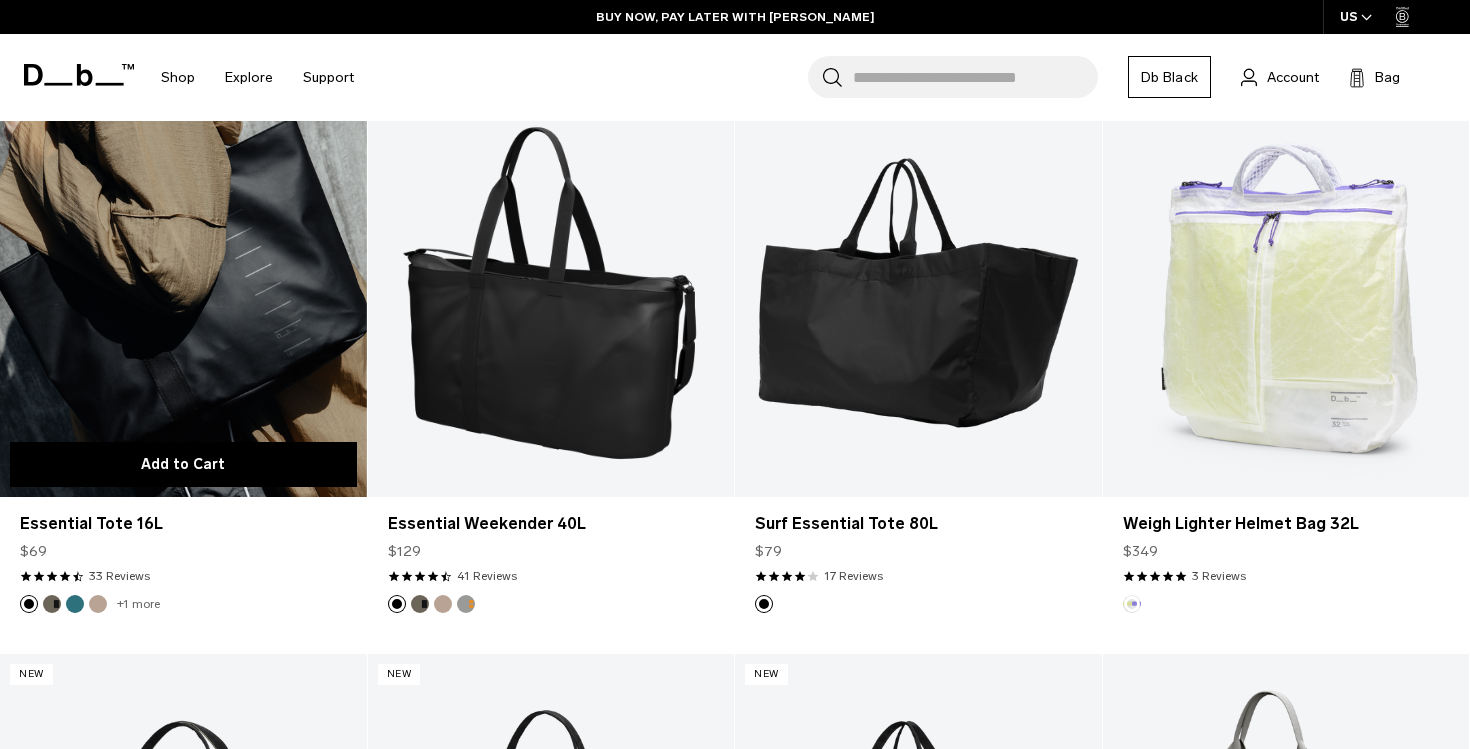 click on "Add to Cart" at bounding box center [183, 464] 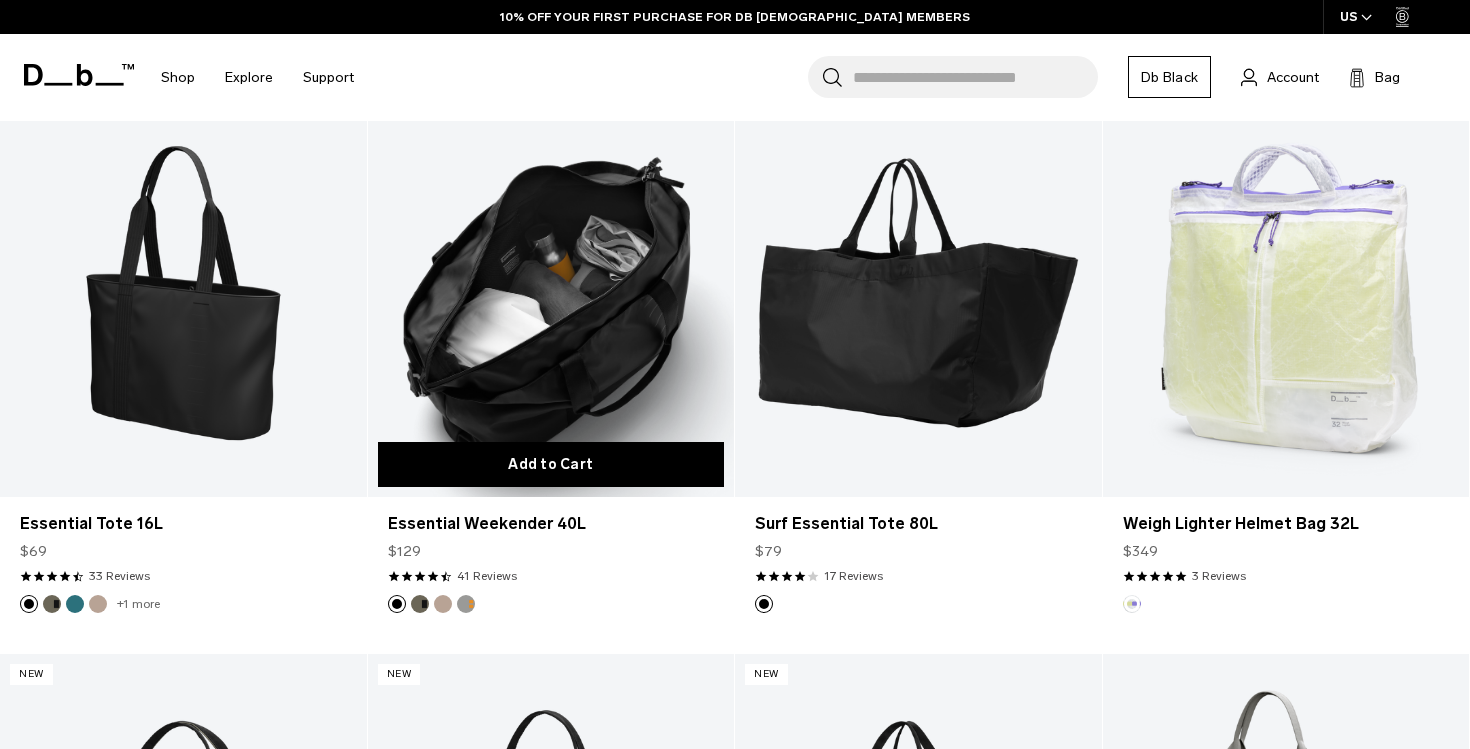click on "Add to Cart" at bounding box center [551, 464] 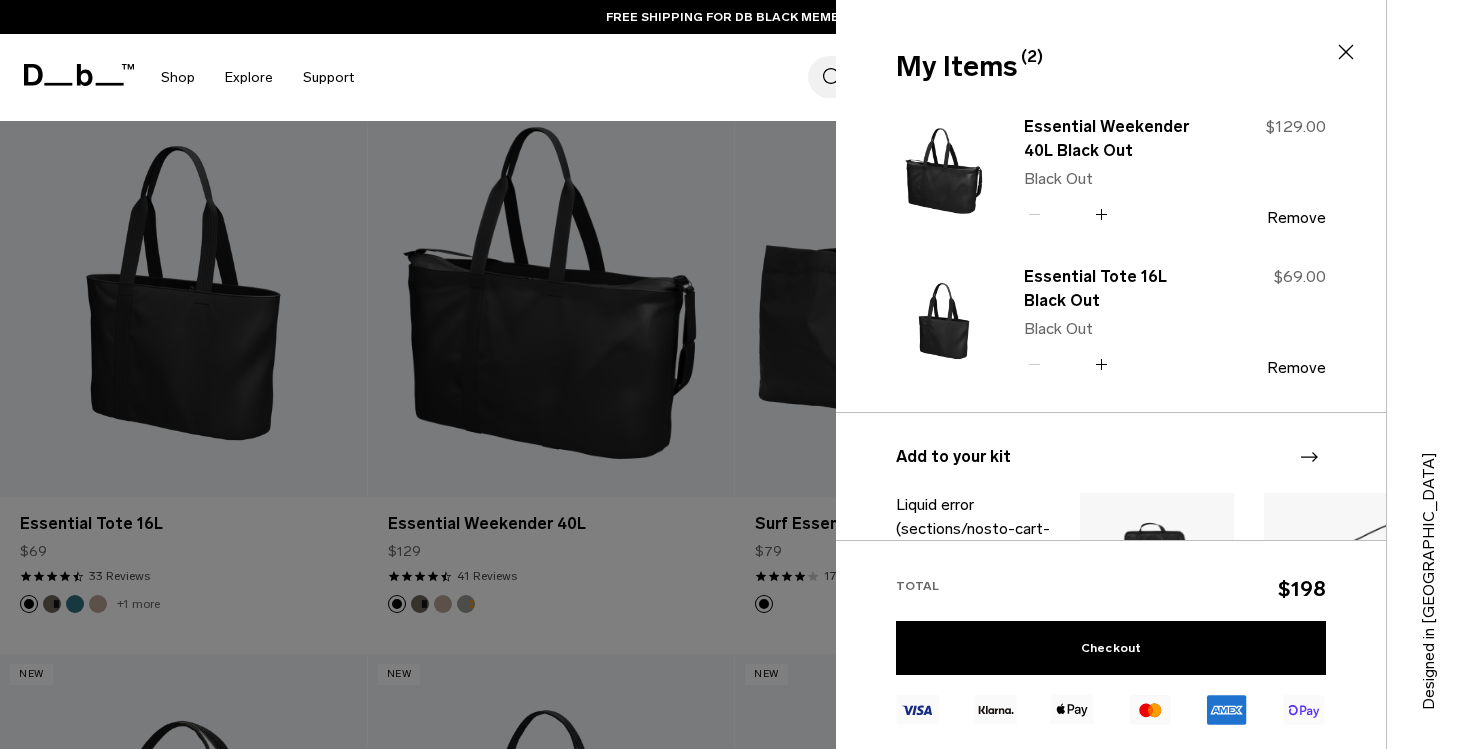 click 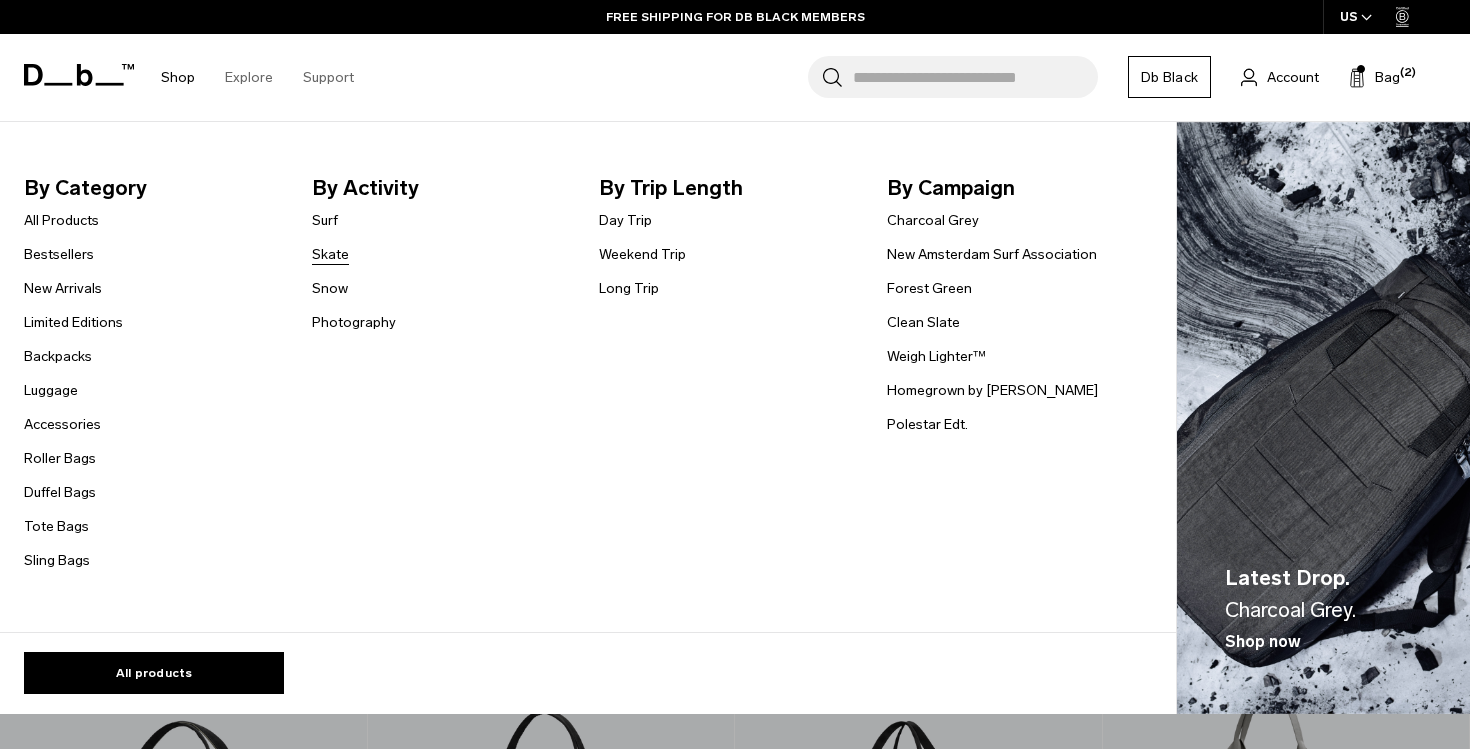 click on "Skate" at bounding box center (330, 254) 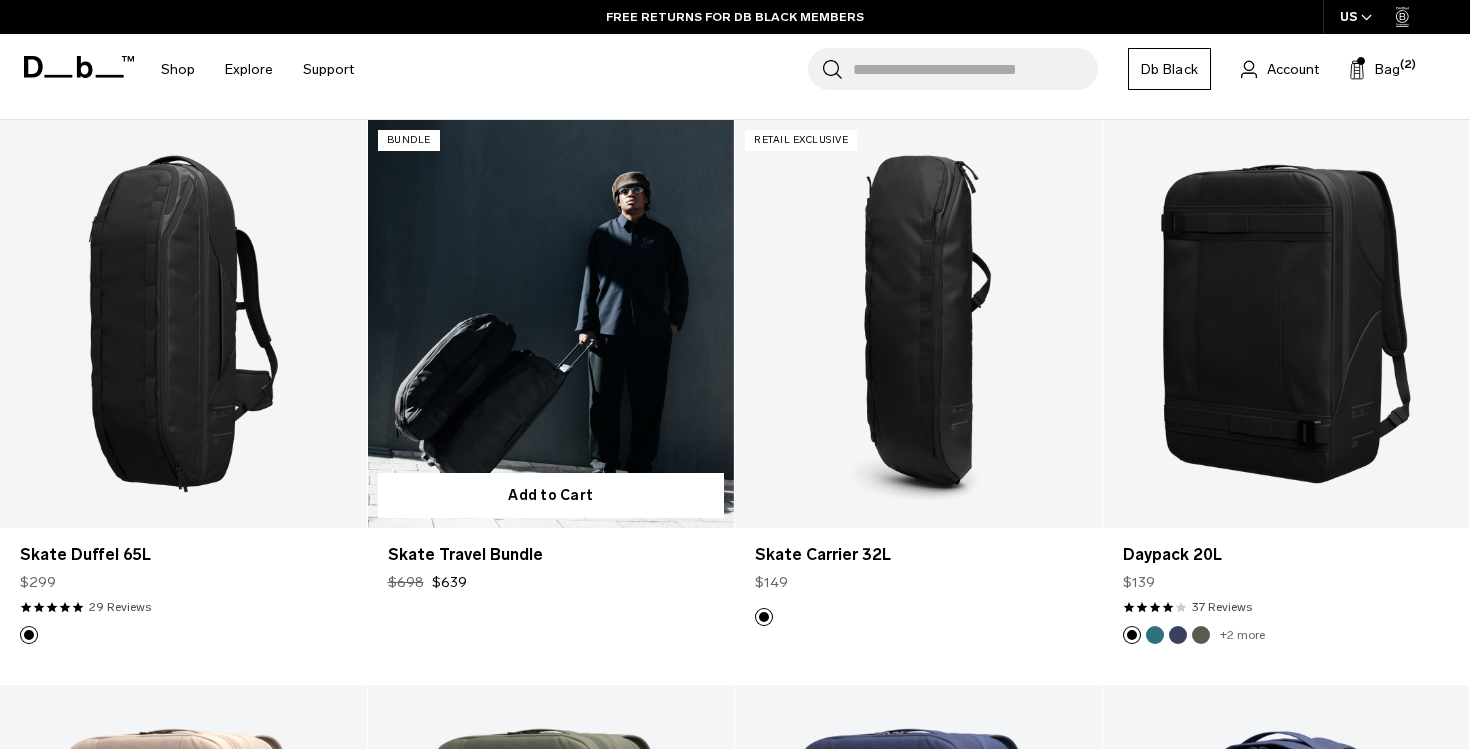 scroll, scrollTop: 65, scrollLeft: 0, axis: vertical 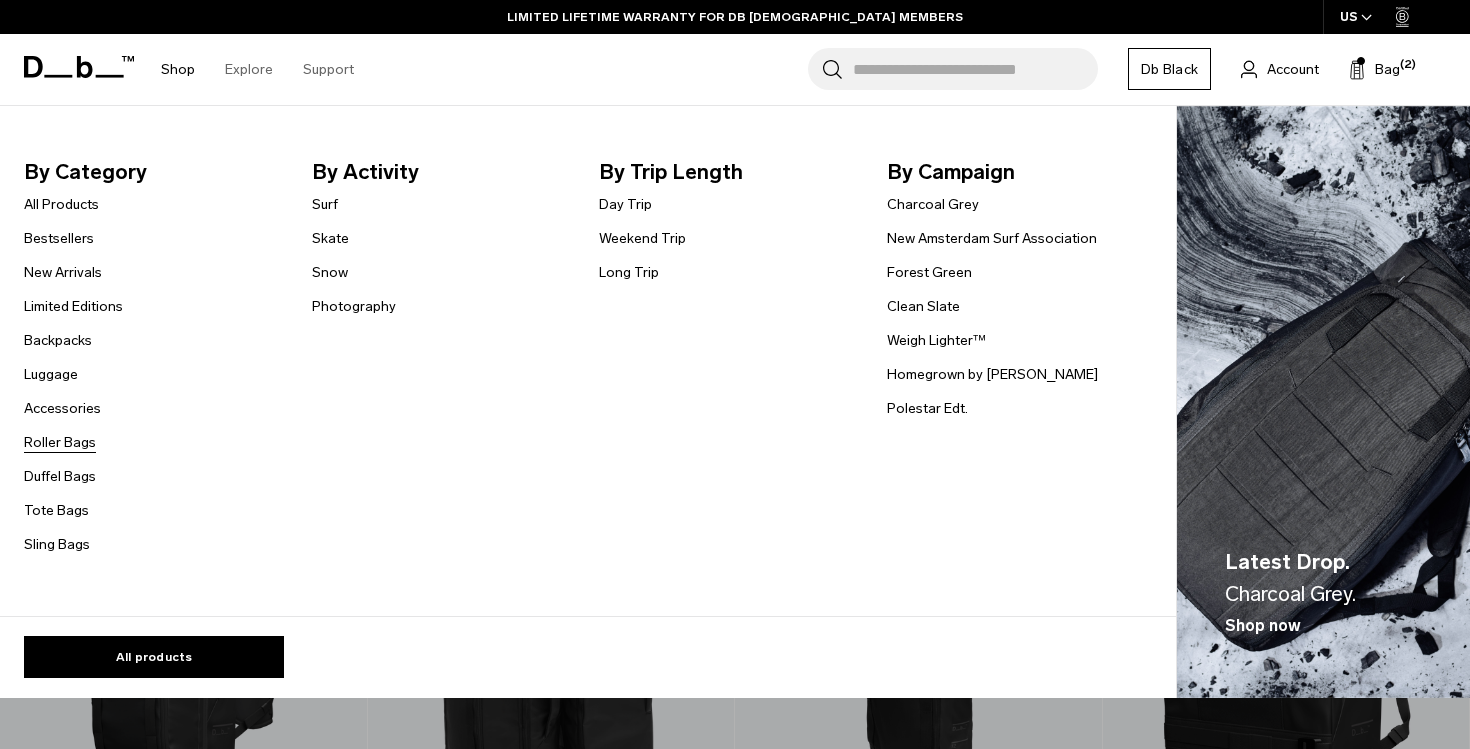 click on "Roller Bags" at bounding box center [60, 442] 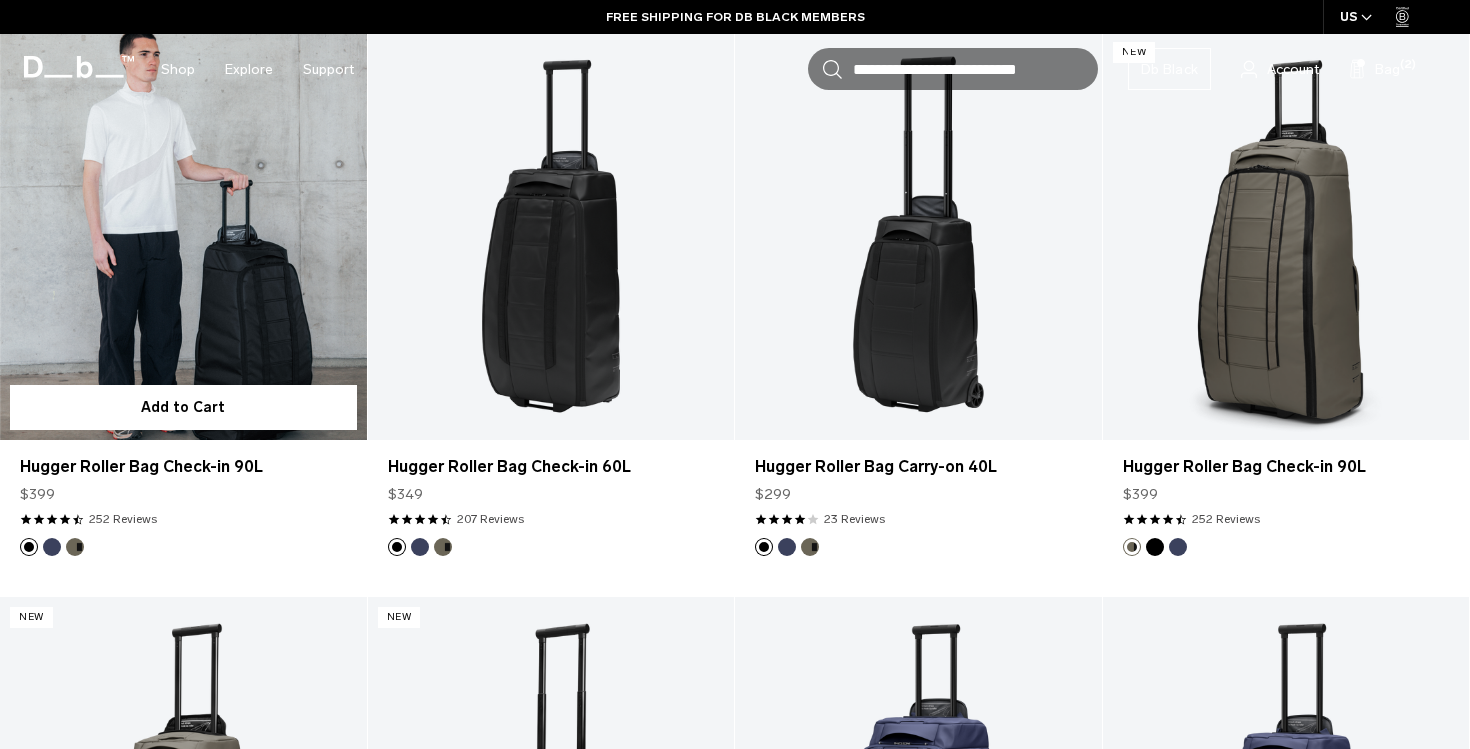 scroll, scrollTop: 676, scrollLeft: 0, axis: vertical 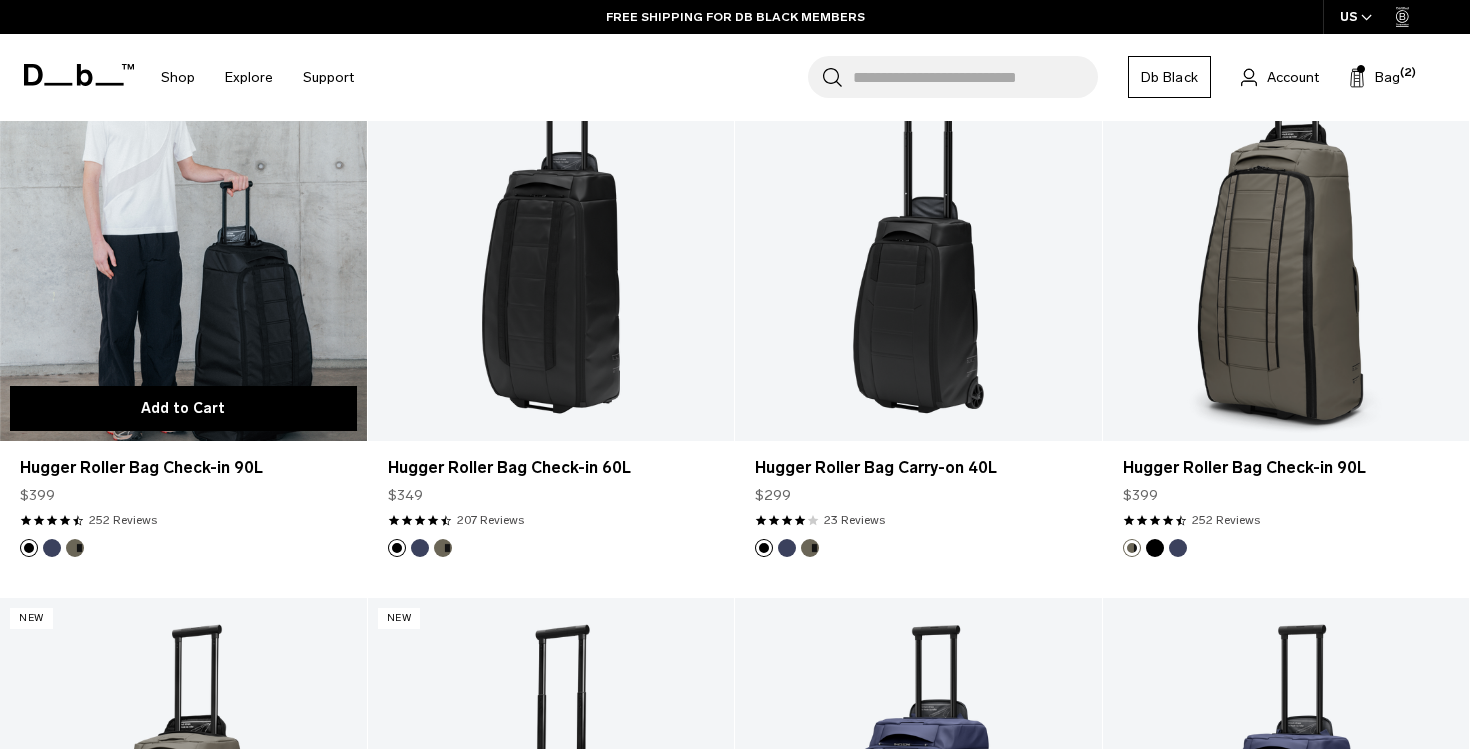 click on "Add to Cart" at bounding box center [183, 408] 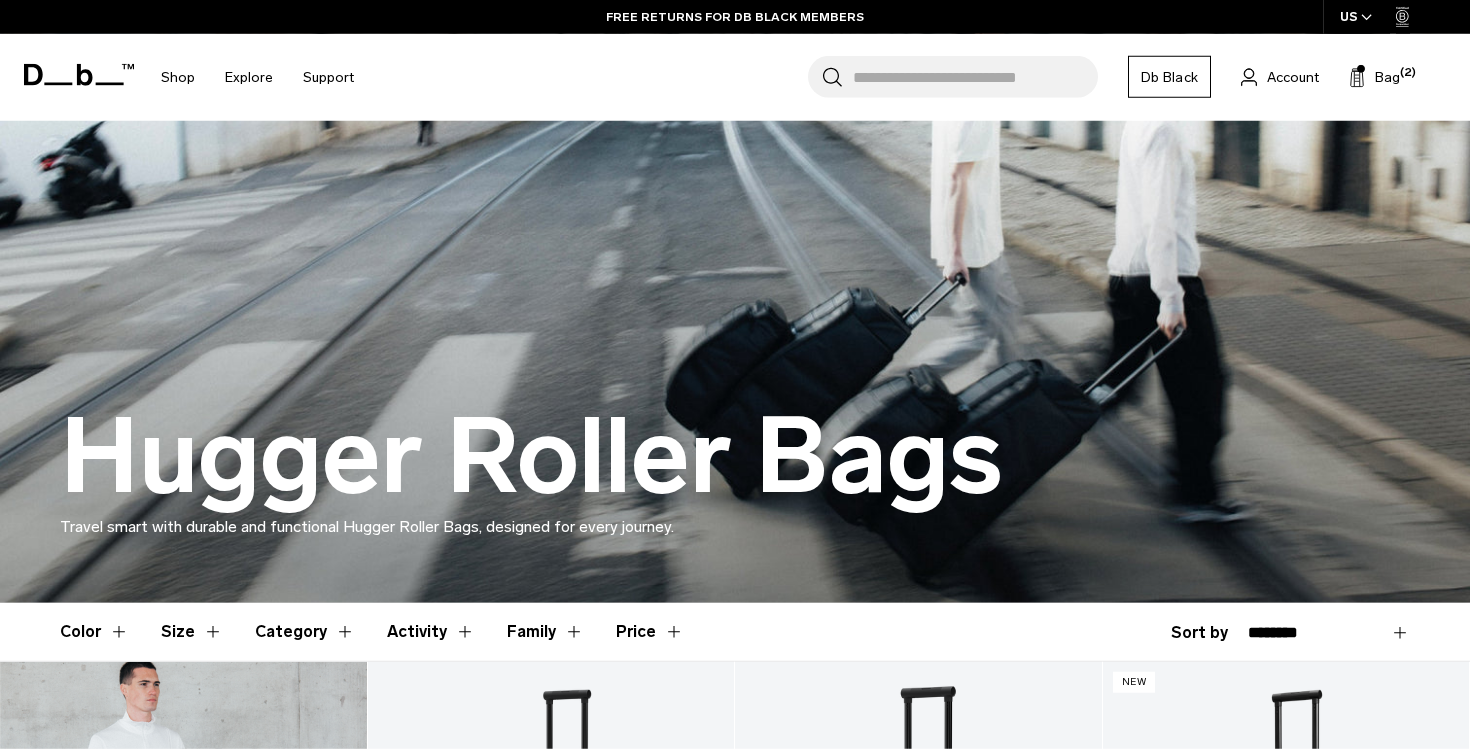 scroll, scrollTop: 0, scrollLeft: 0, axis: both 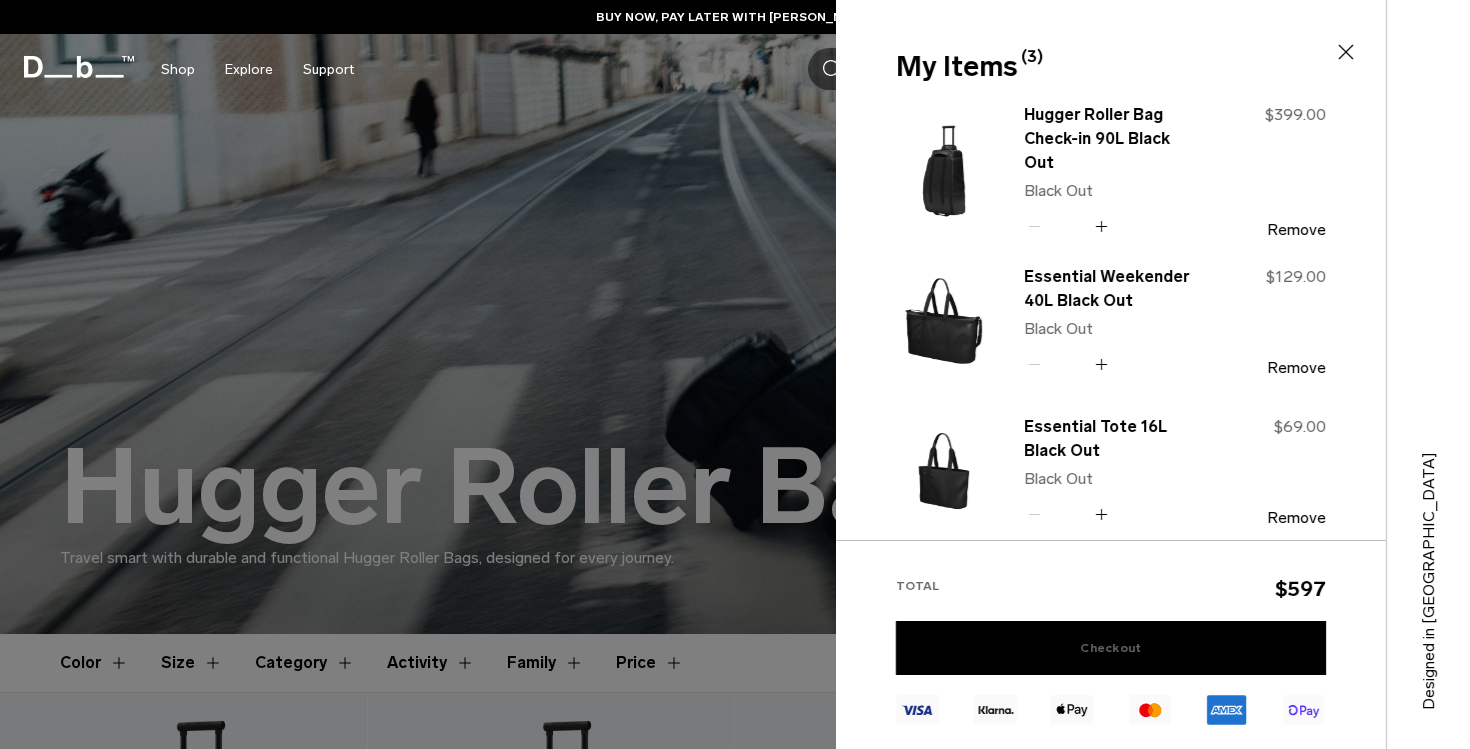 click on "Checkout" at bounding box center [1111, 648] 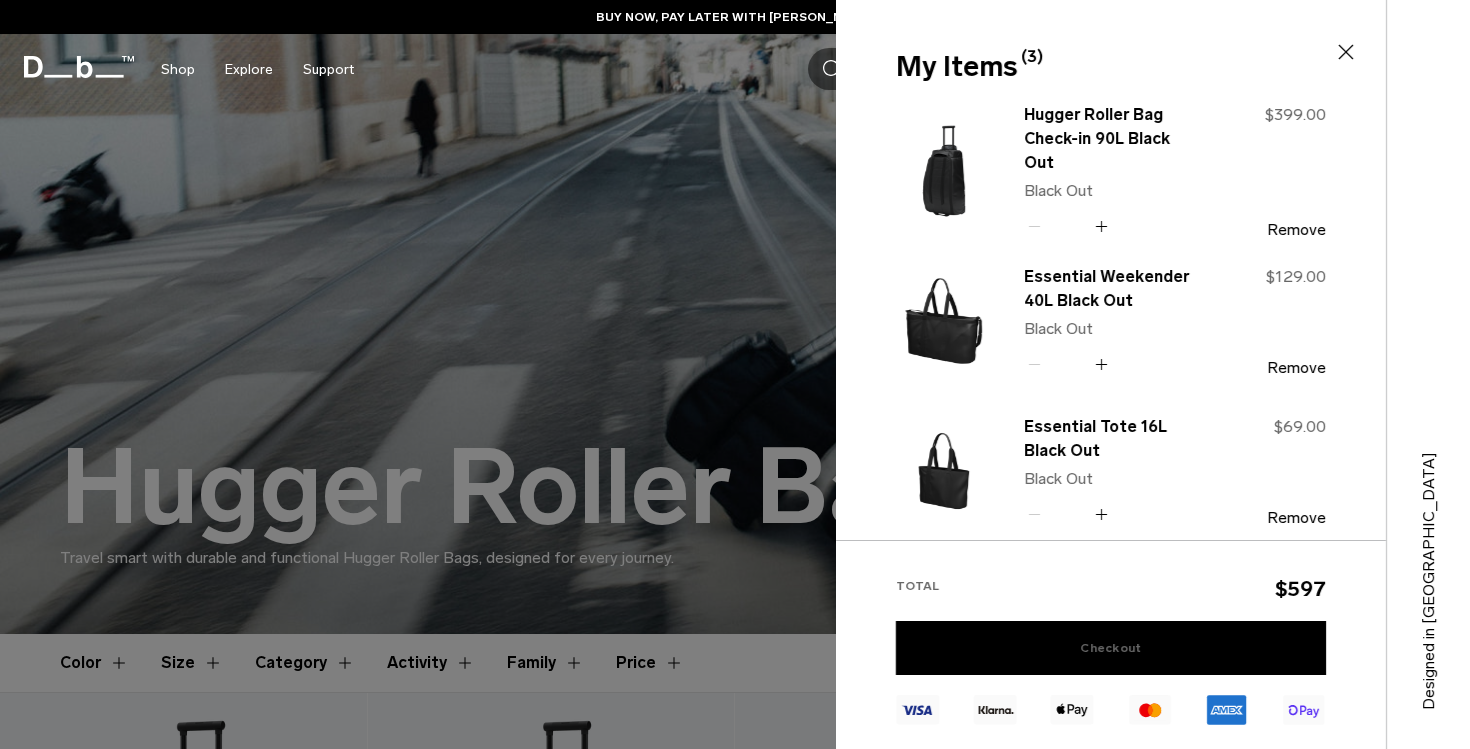 click on "Checkout" at bounding box center (1111, 648) 